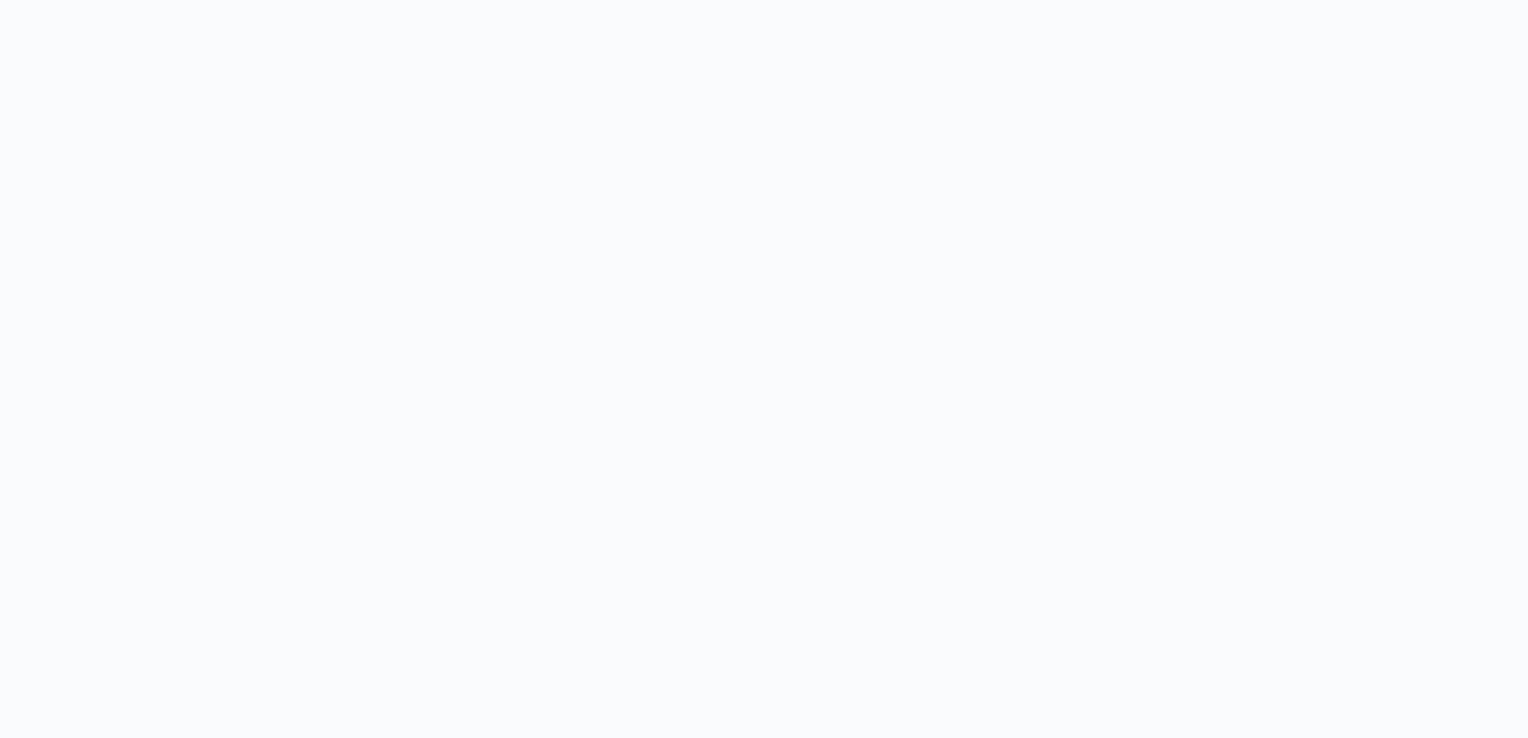 scroll, scrollTop: 0, scrollLeft: 0, axis: both 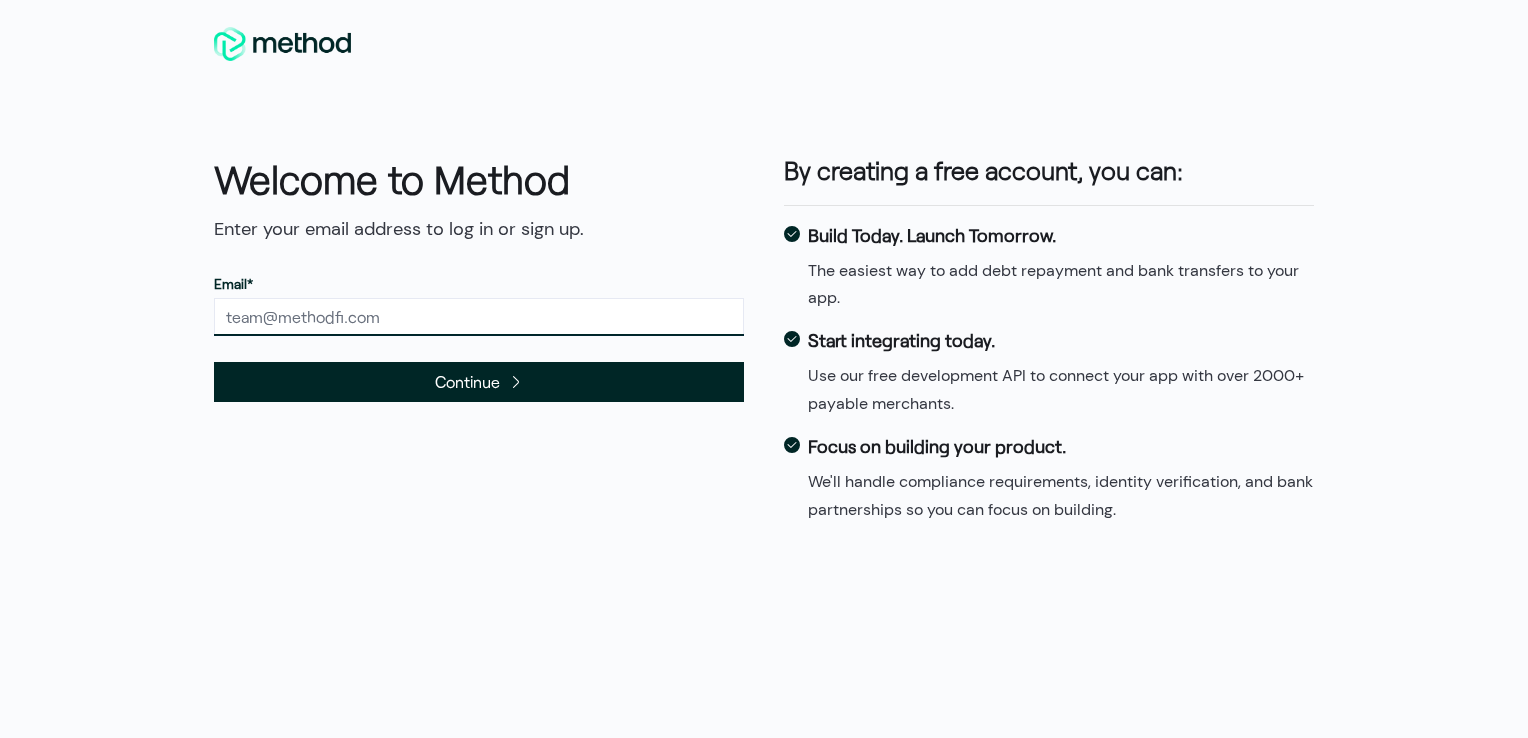 click at bounding box center [479, 317] 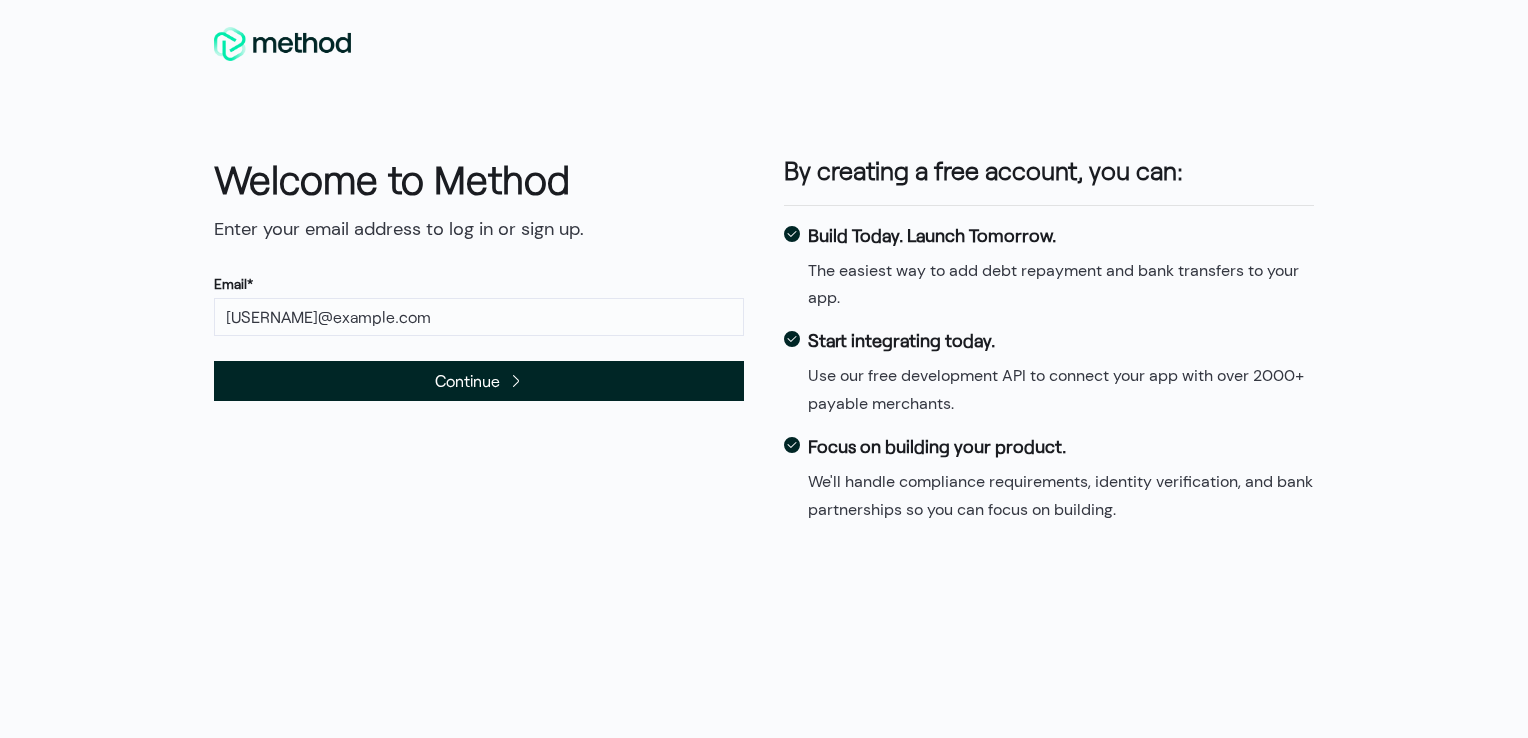 click on "Continue" at bounding box center [479, 381] 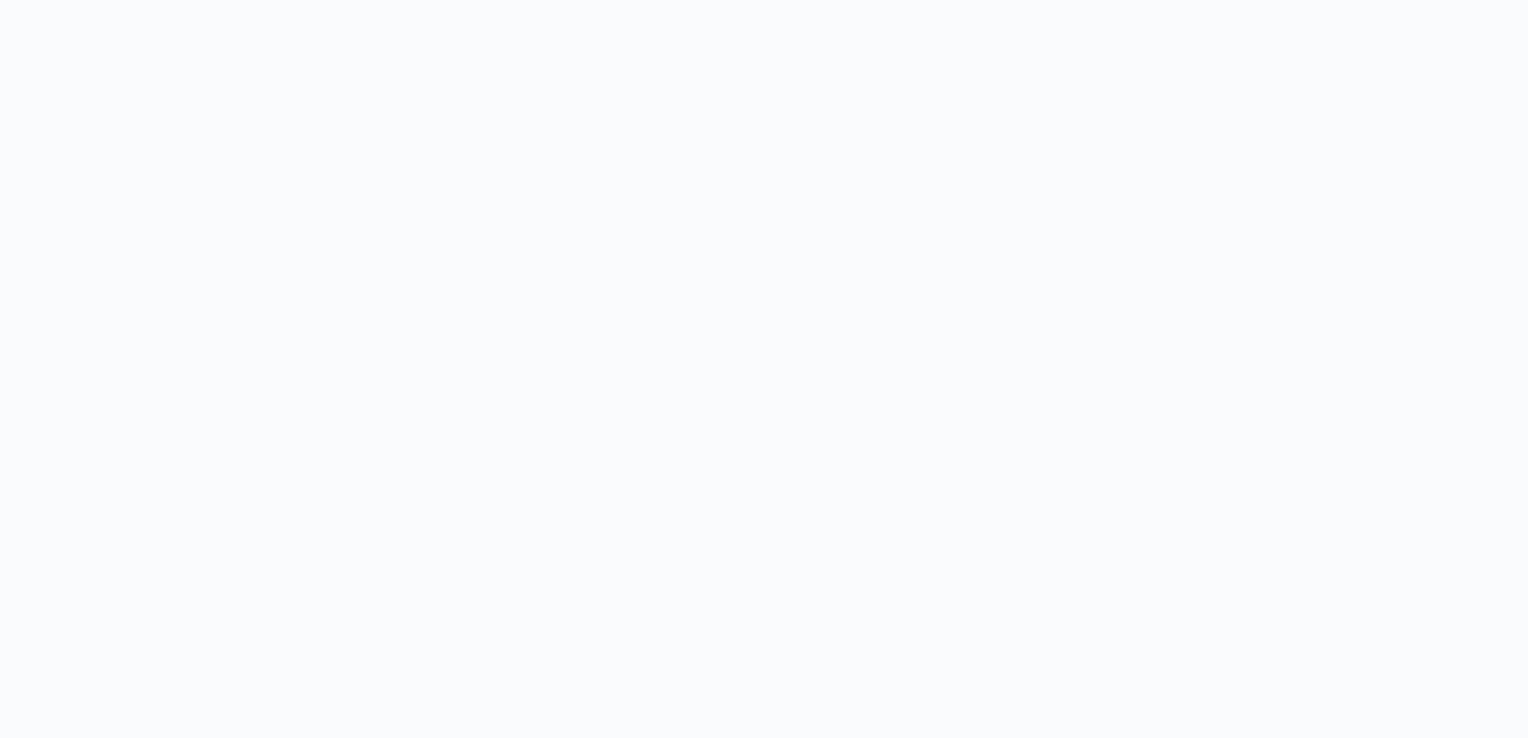 scroll, scrollTop: 0, scrollLeft: 0, axis: both 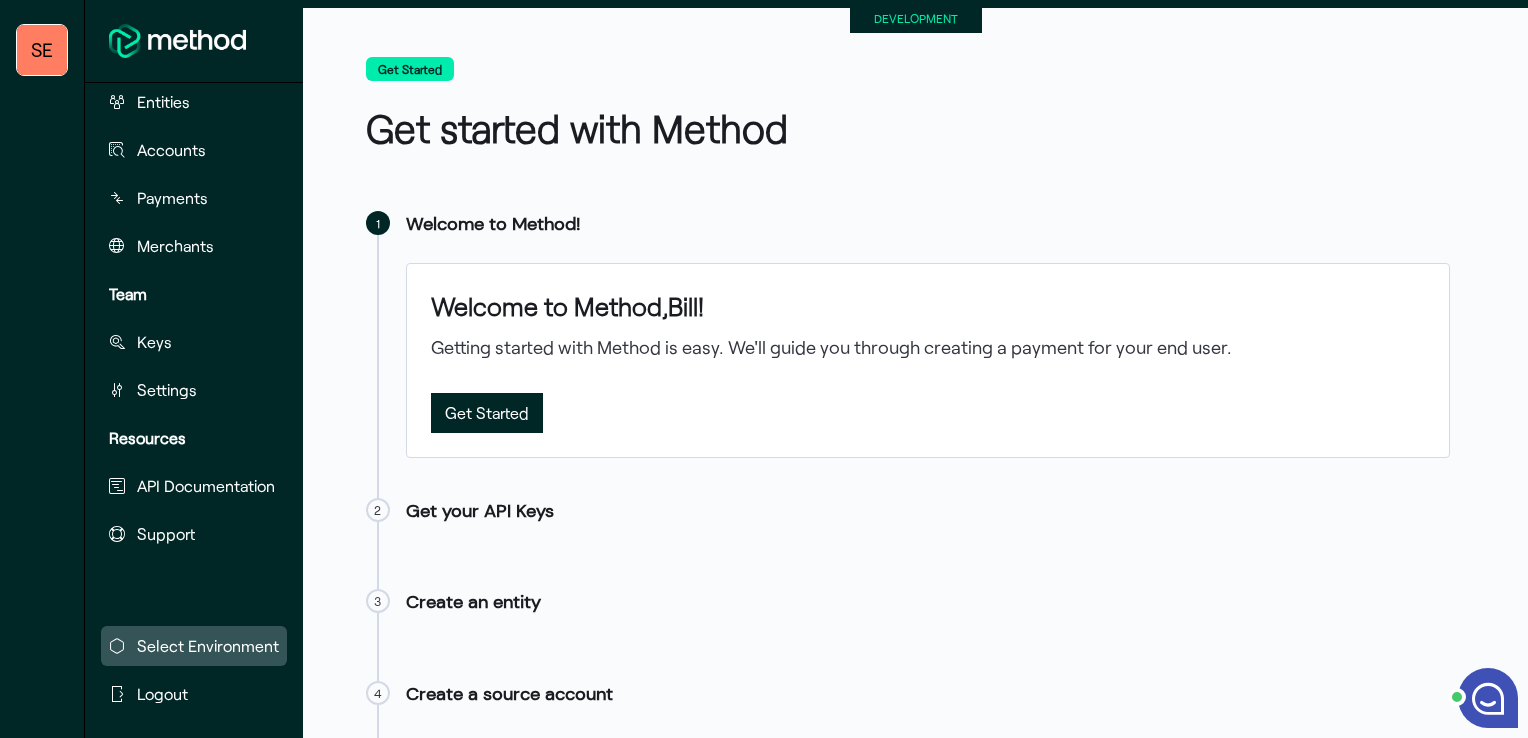click on "Select Environment" at bounding box center [208, 646] 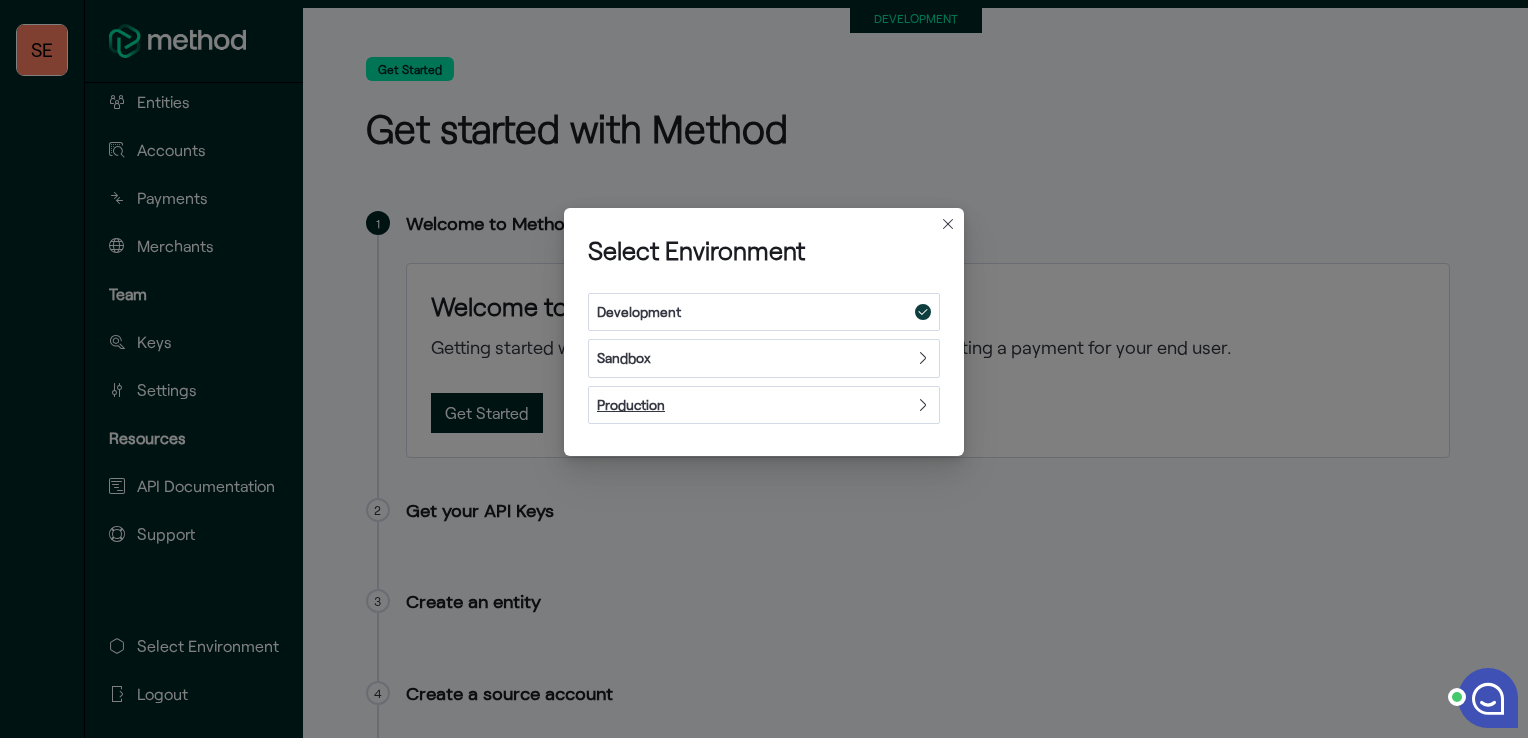 click 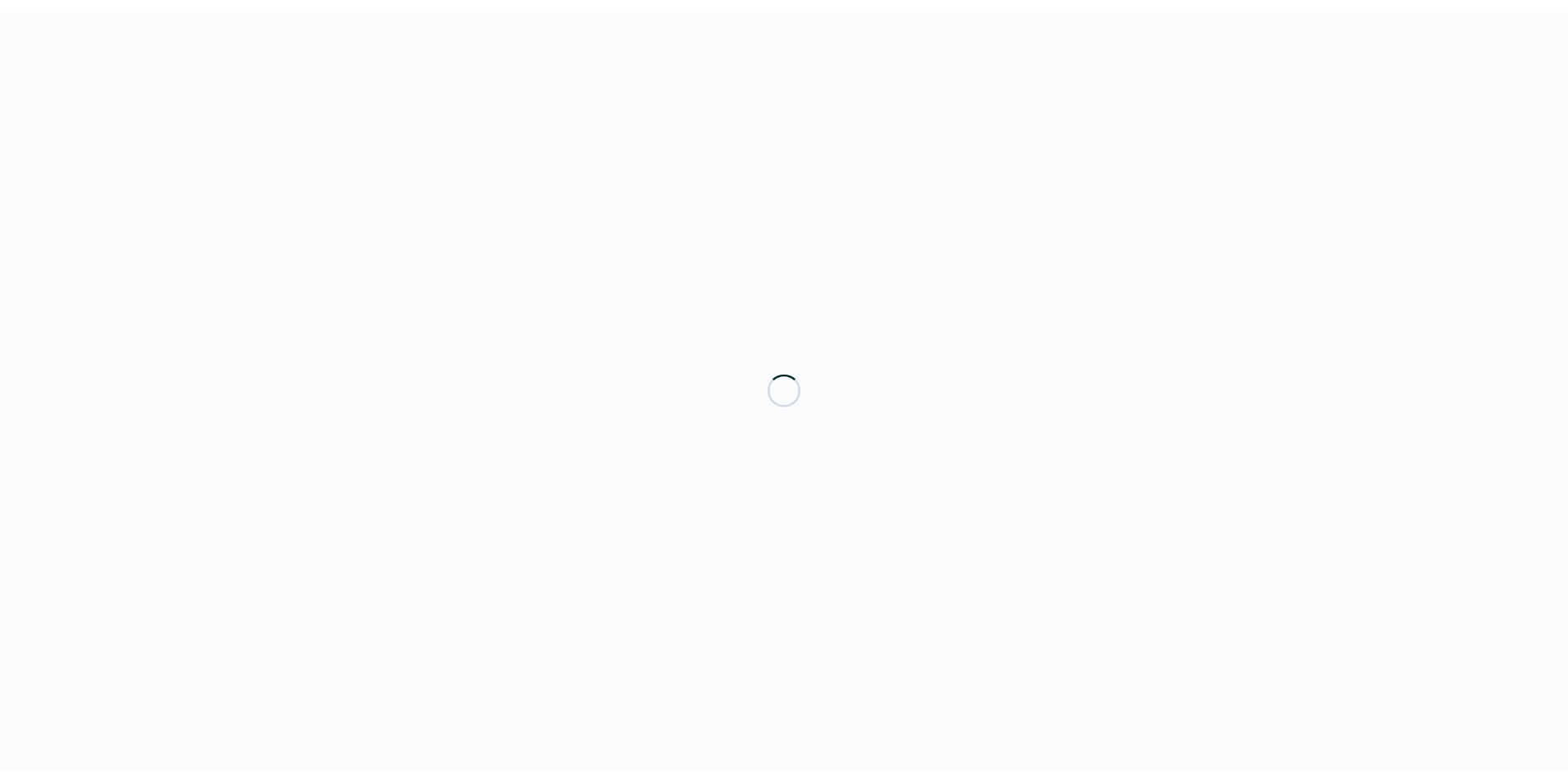 scroll, scrollTop: 0, scrollLeft: 0, axis: both 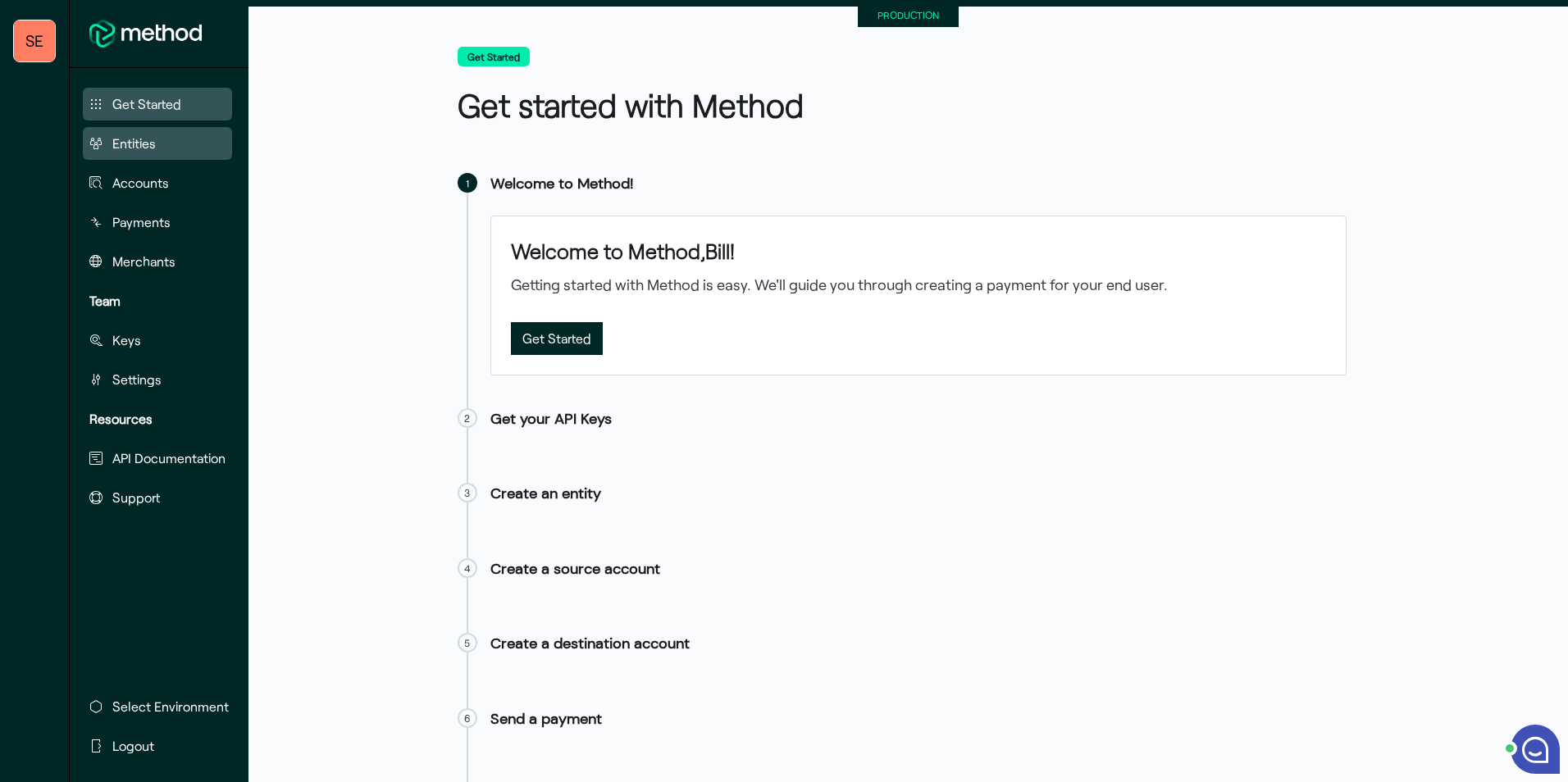 click on "Entities" at bounding box center (134, 143) 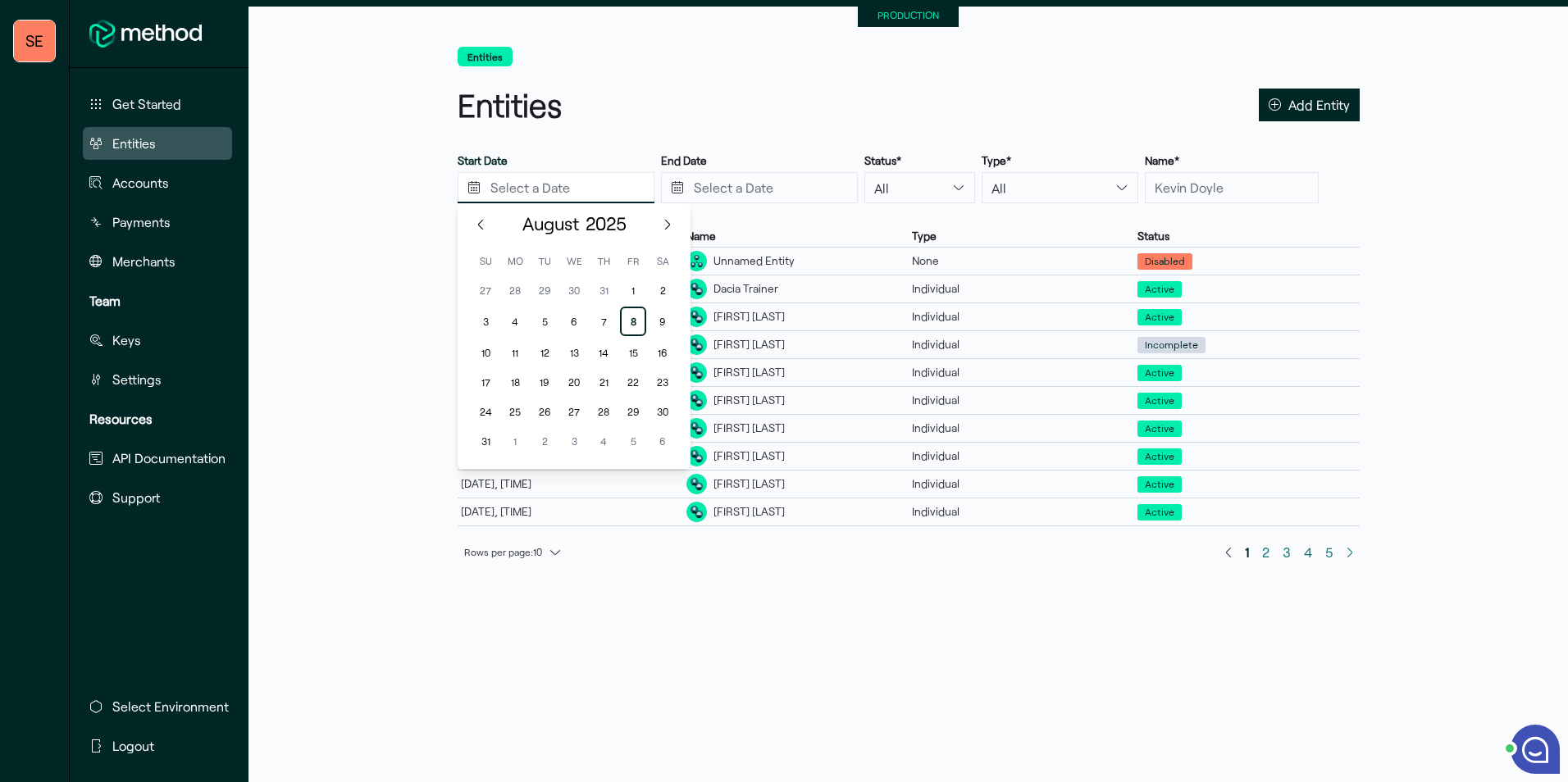 click at bounding box center [556, 188] 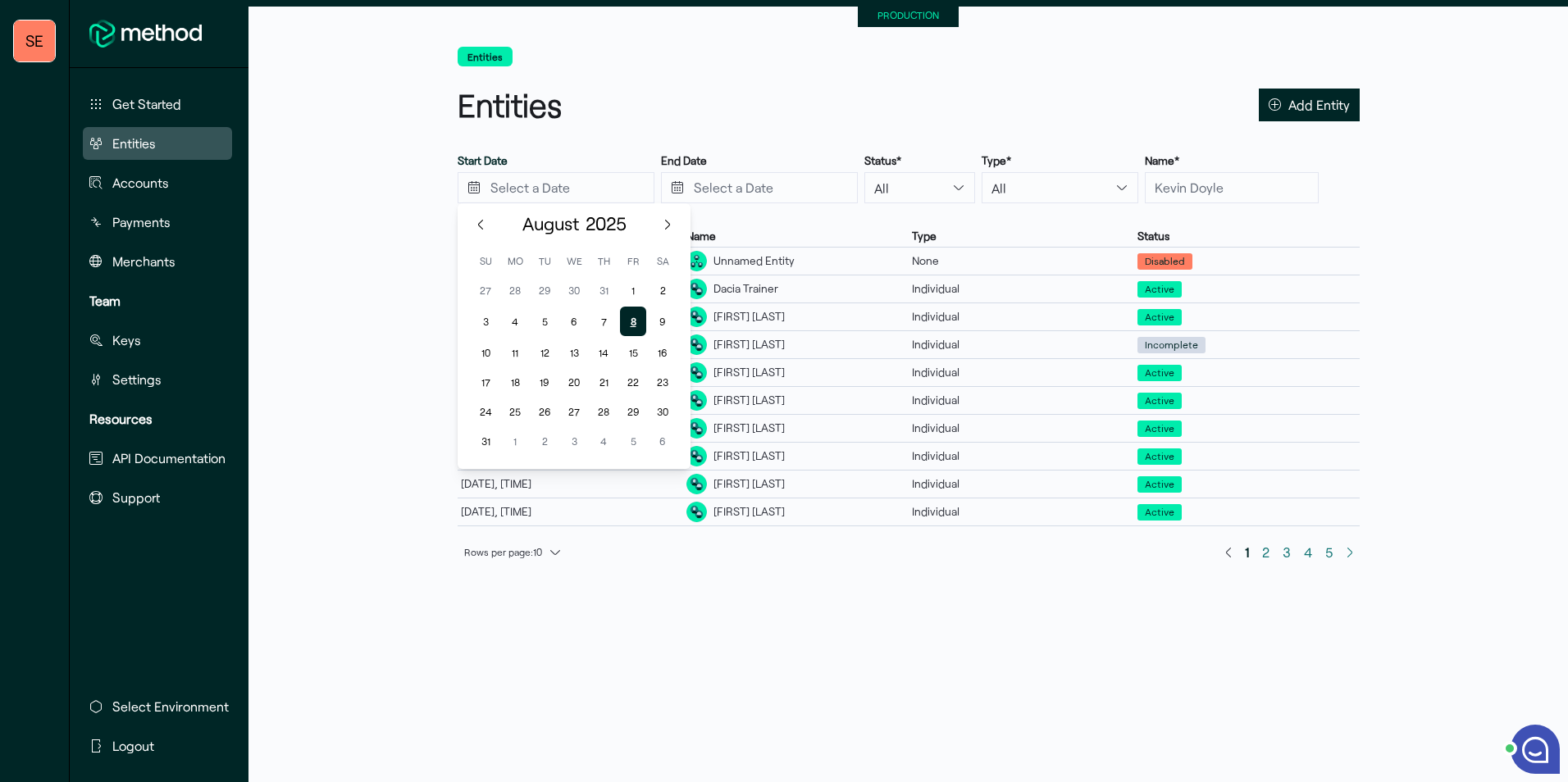 click on "8" at bounding box center (633, 321) 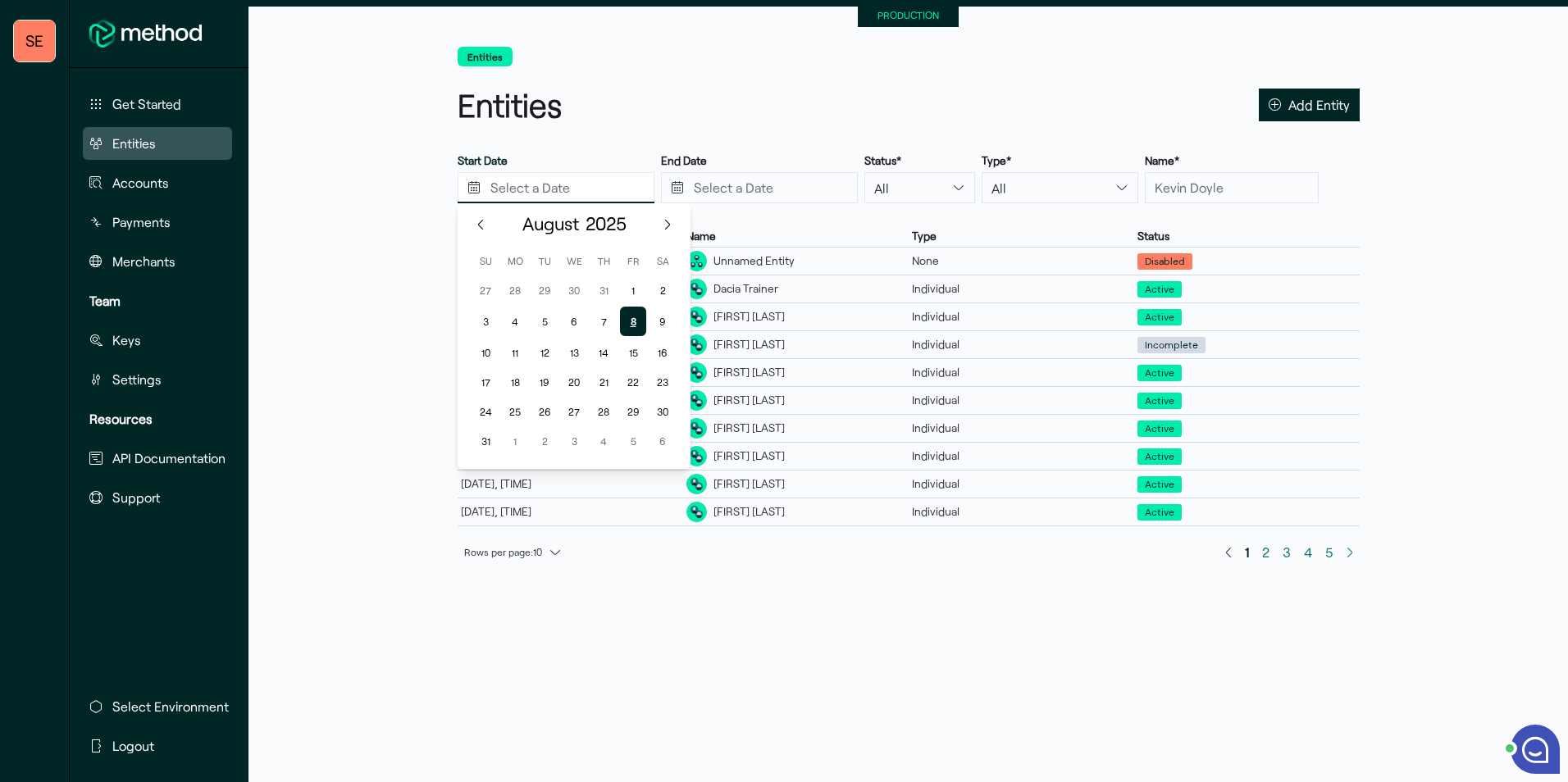 type on "08/08/2025" 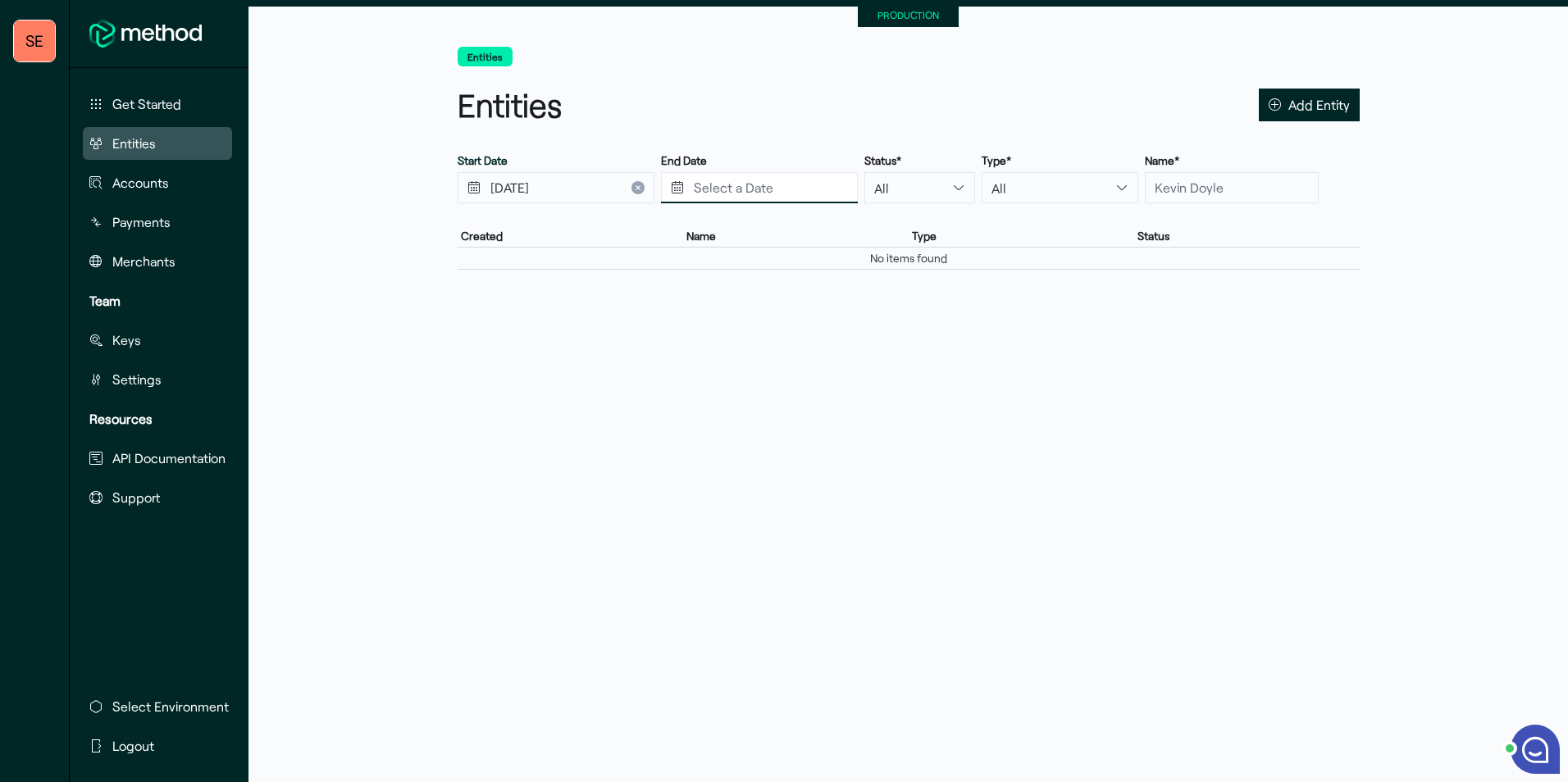 click at bounding box center (759, 188) 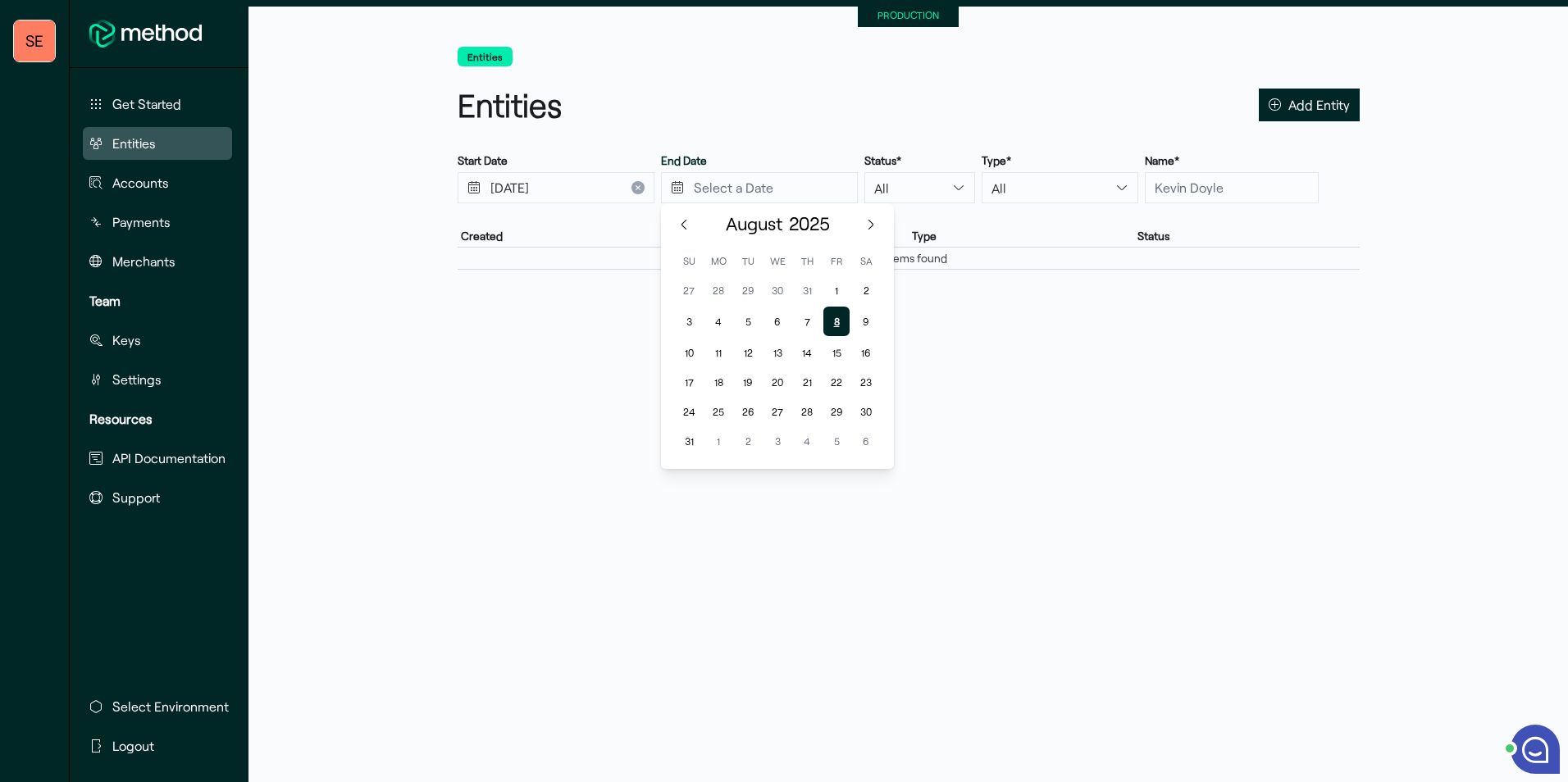 click on "8" at bounding box center [836, 321] 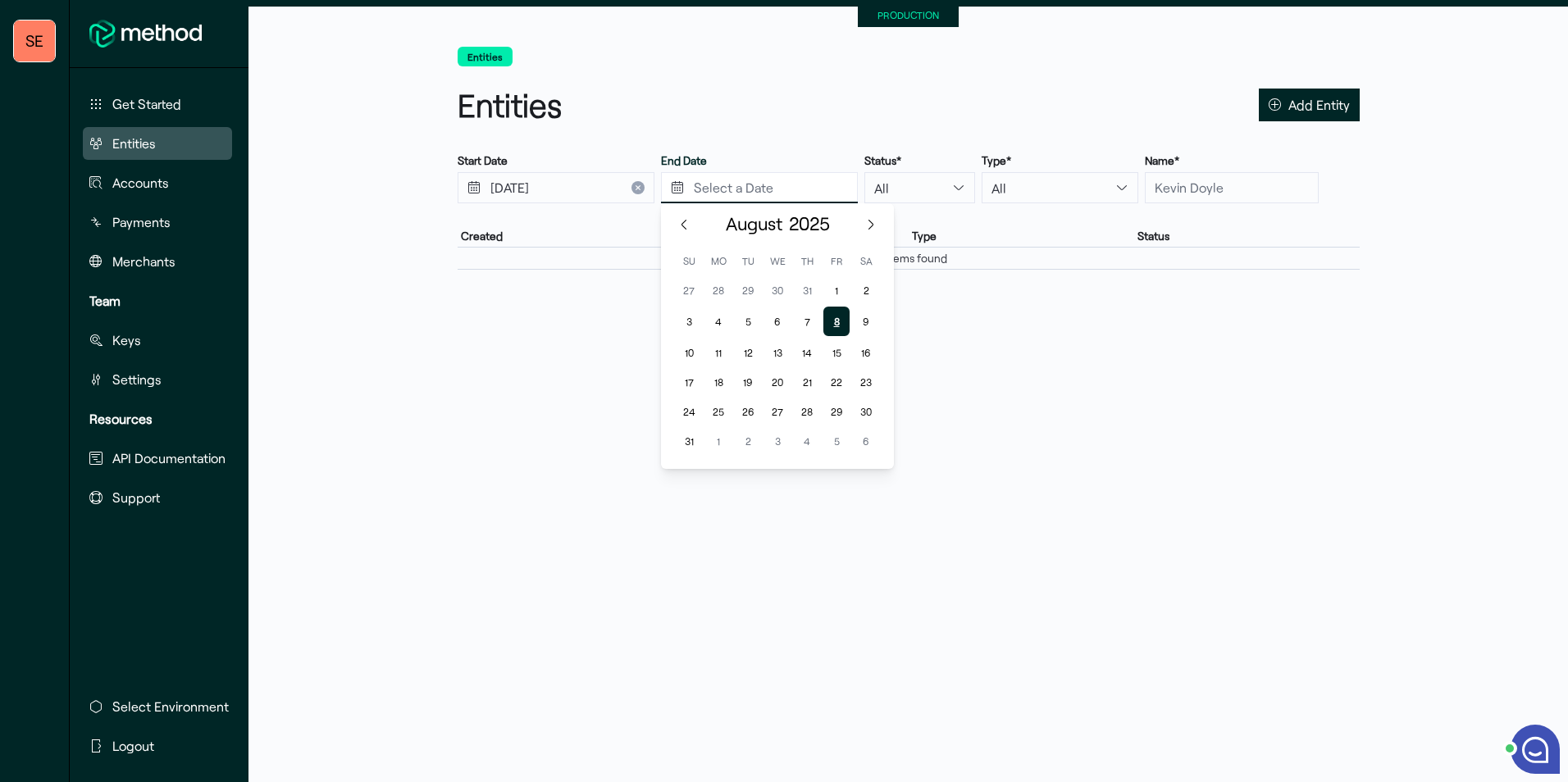 type on "08/08/2025" 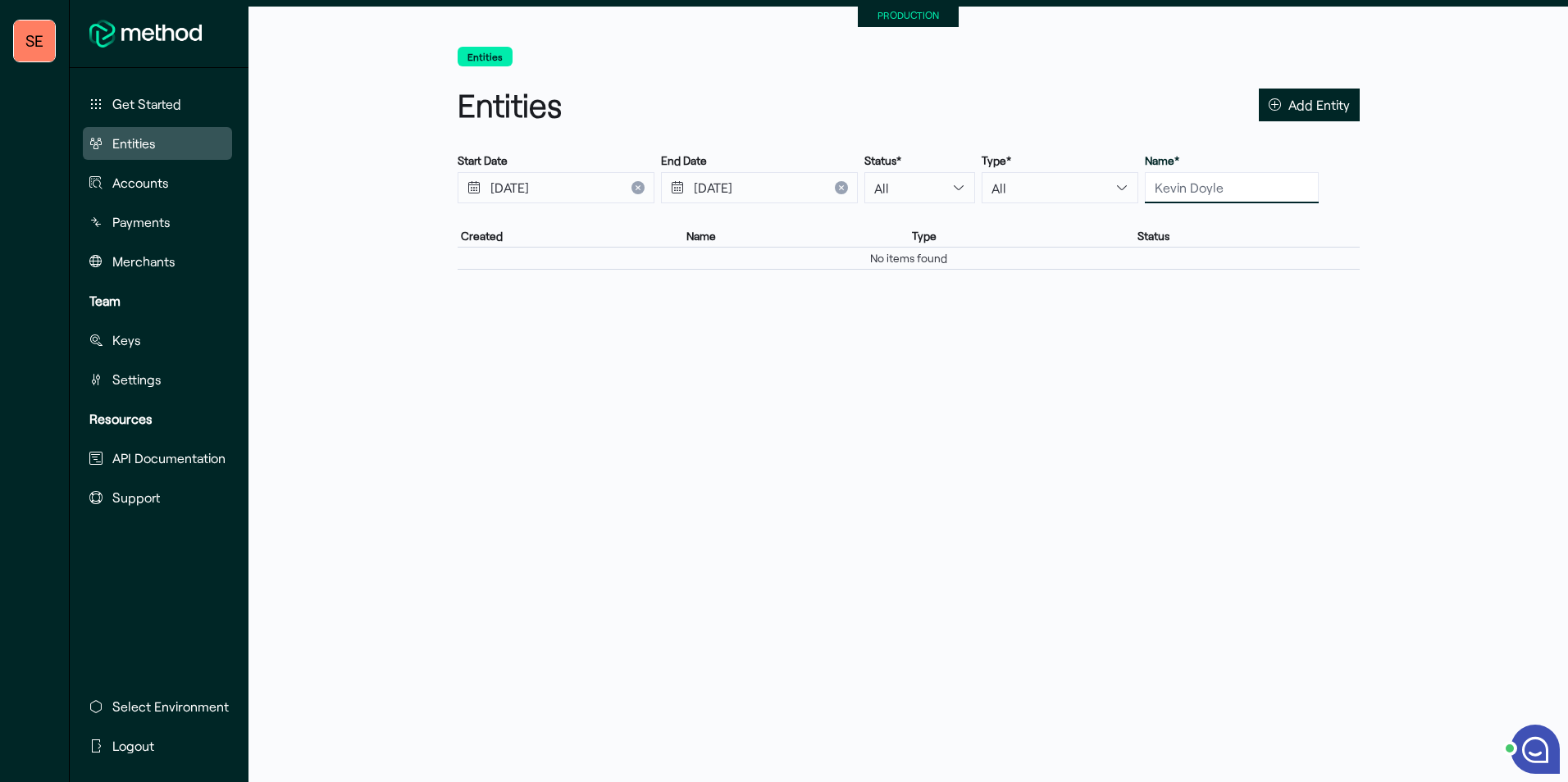 drag, startPoint x: 1229, startPoint y: 188, endPoint x: 1128, endPoint y: 188, distance: 101 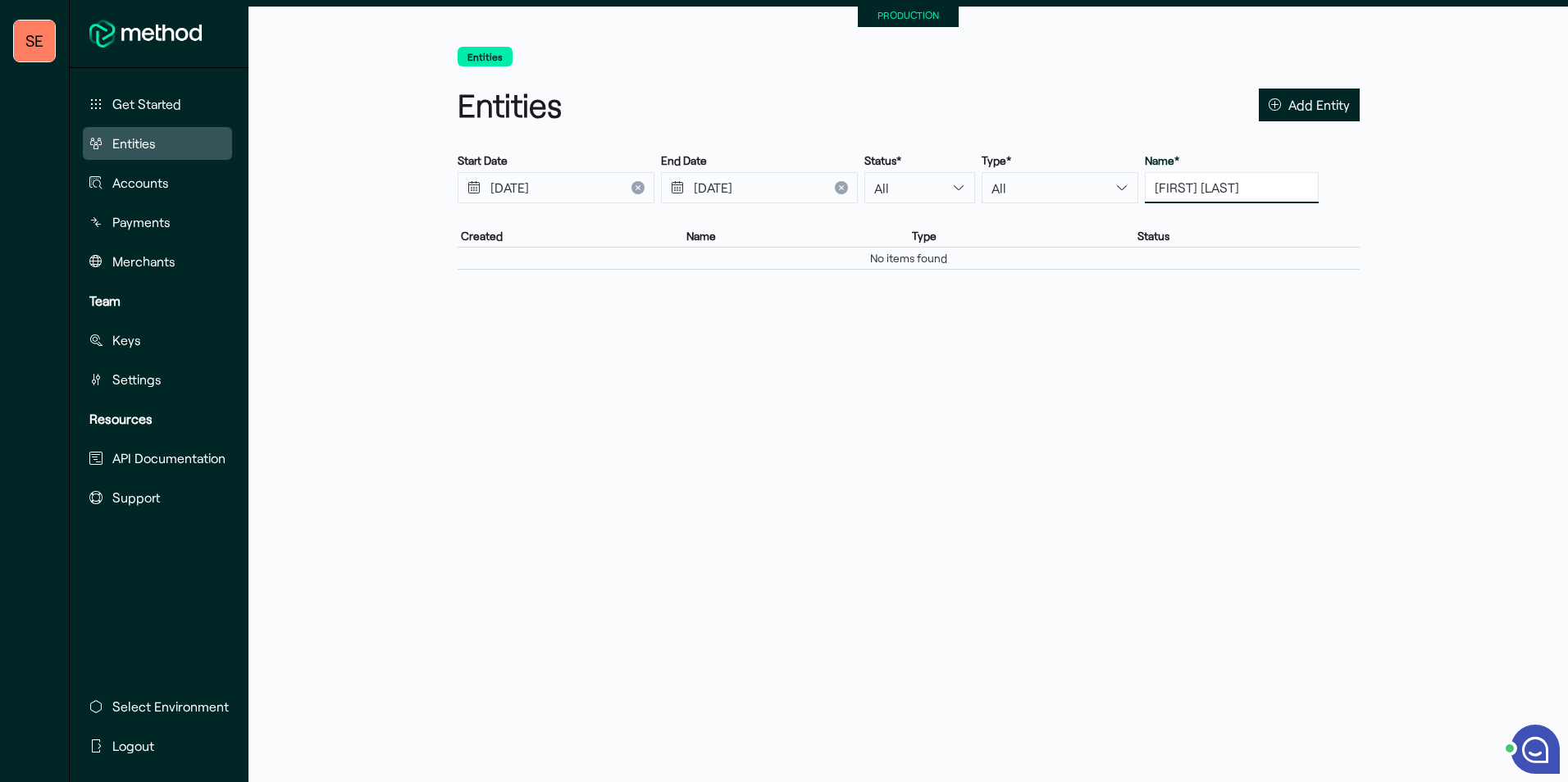 type on "mathew mcbane" 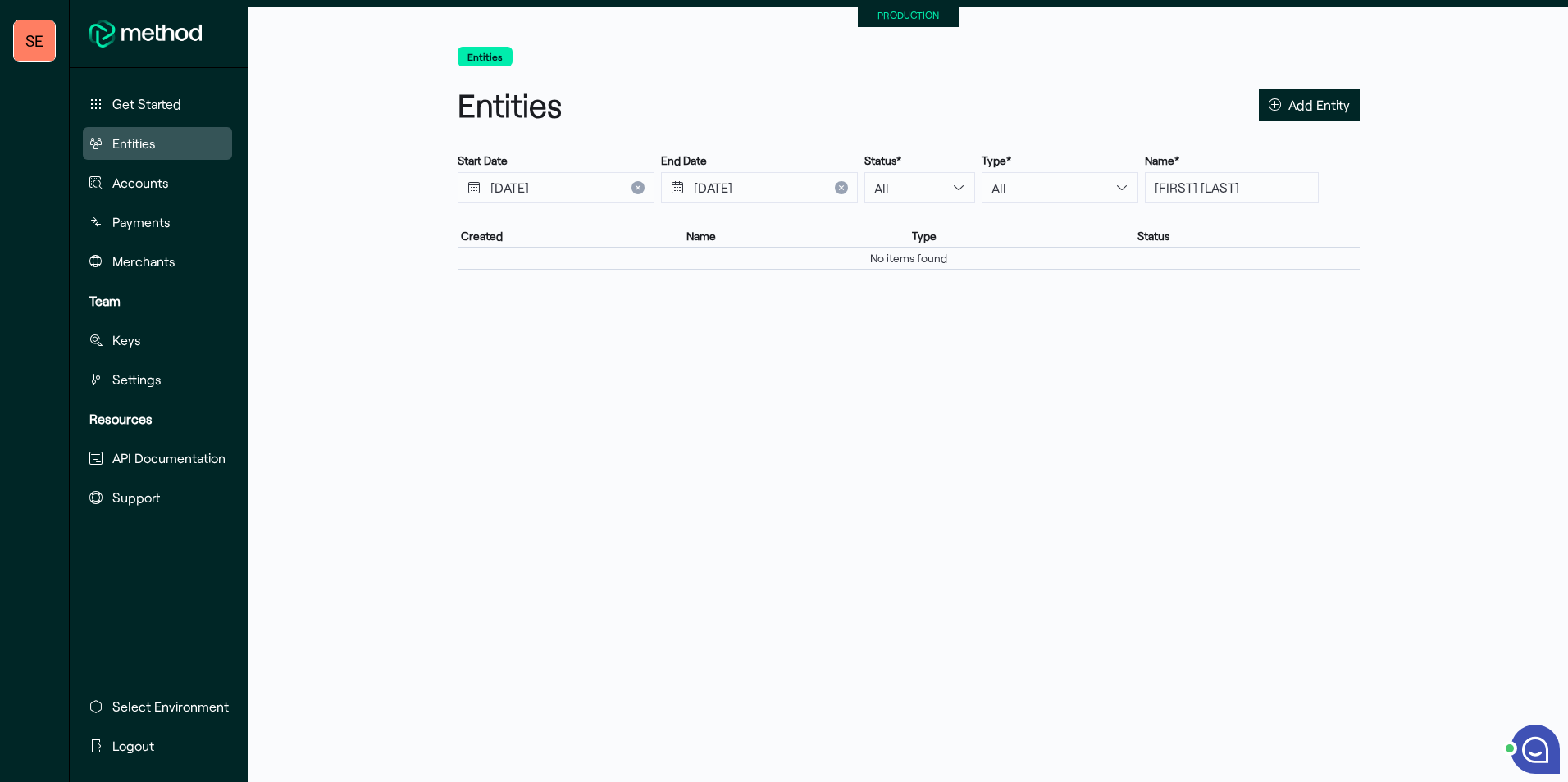 click on "Entities" at bounding box center (134, 143) 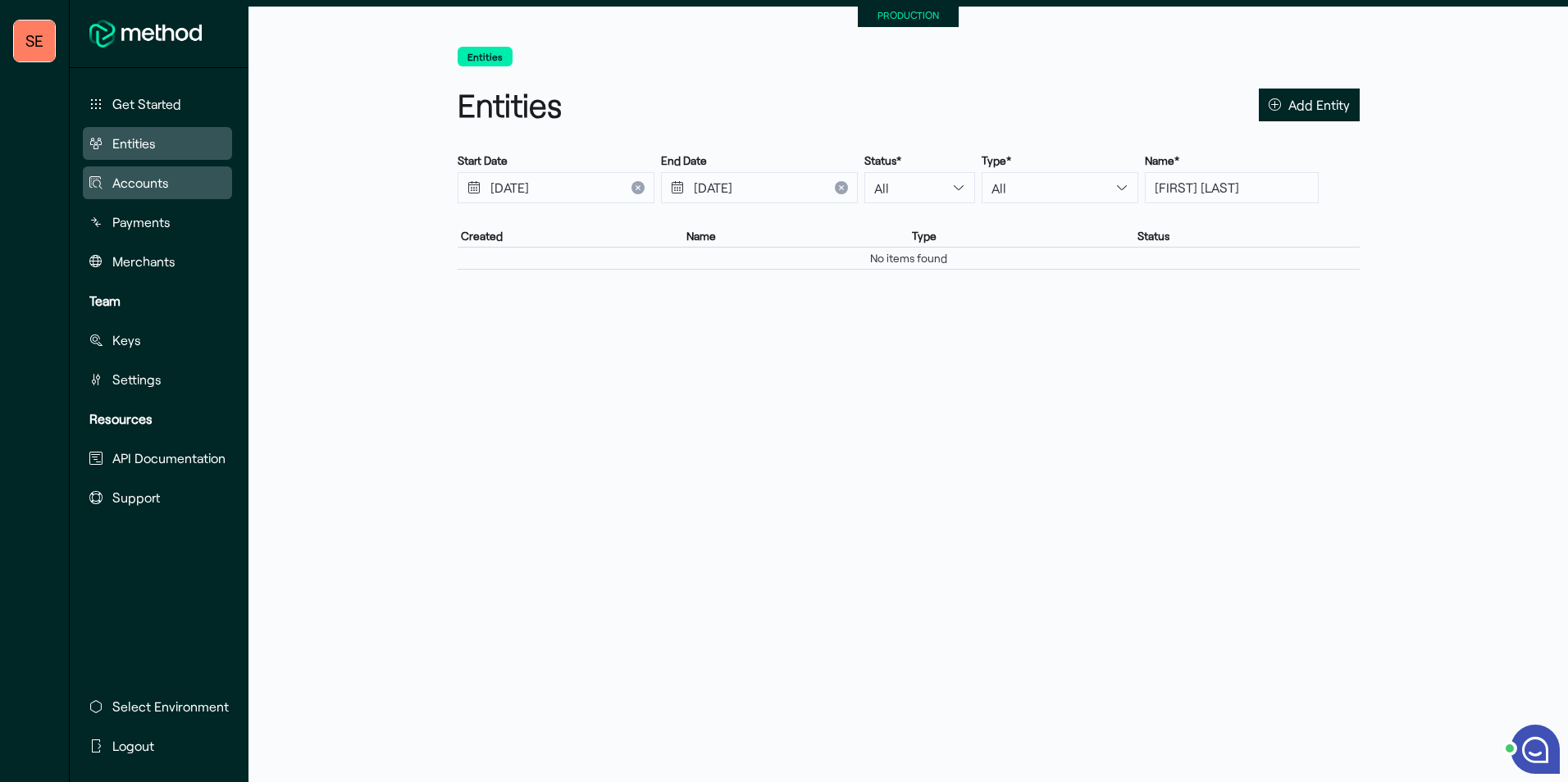 click on "Accounts" at bounding box center (140, 183) 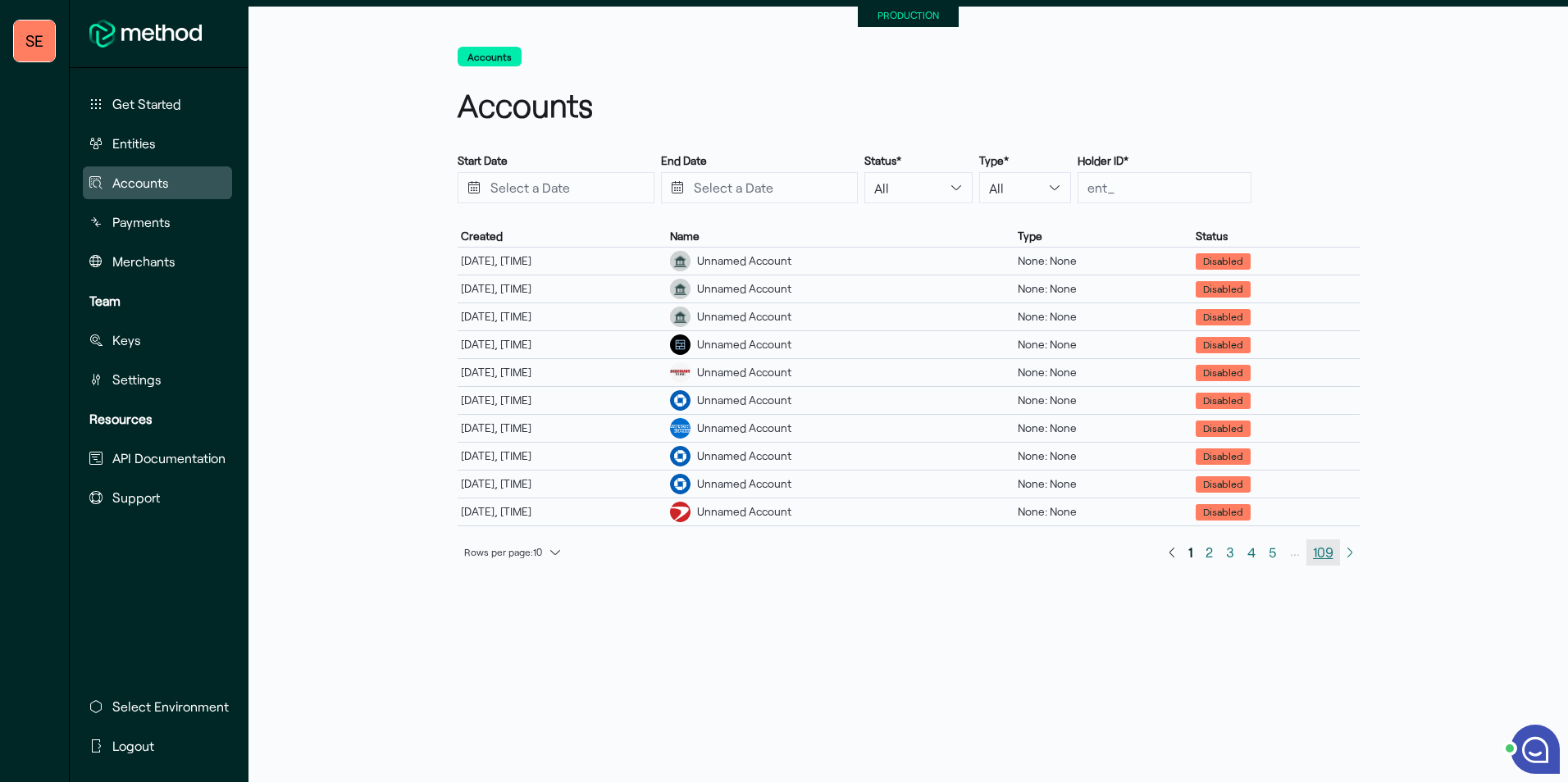 click on "109" at bounding box center [1323, 552] 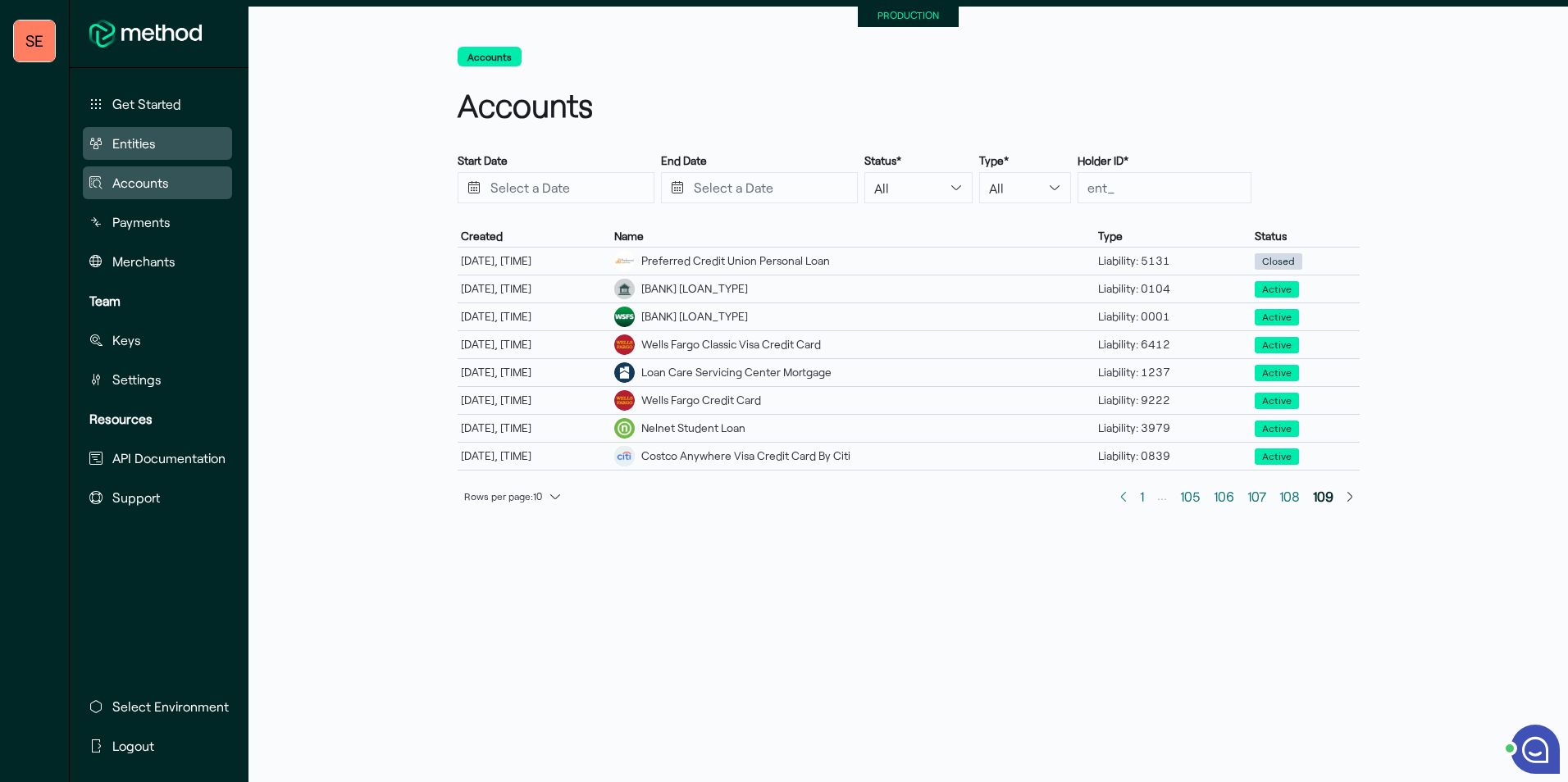 click on "Entities" at bounding box center [134, 143] 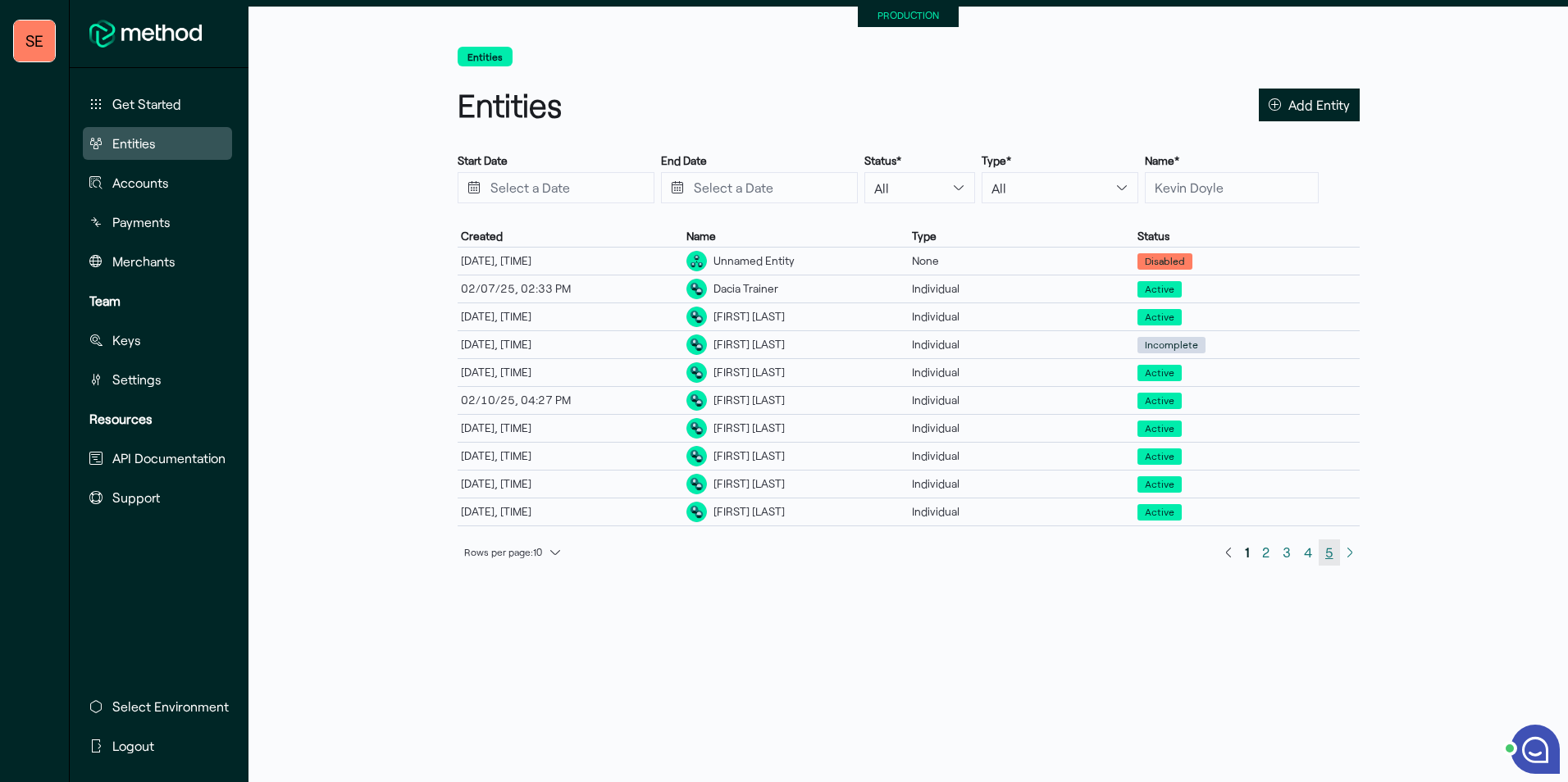 click on "5" at bounding box center [1329, 552] 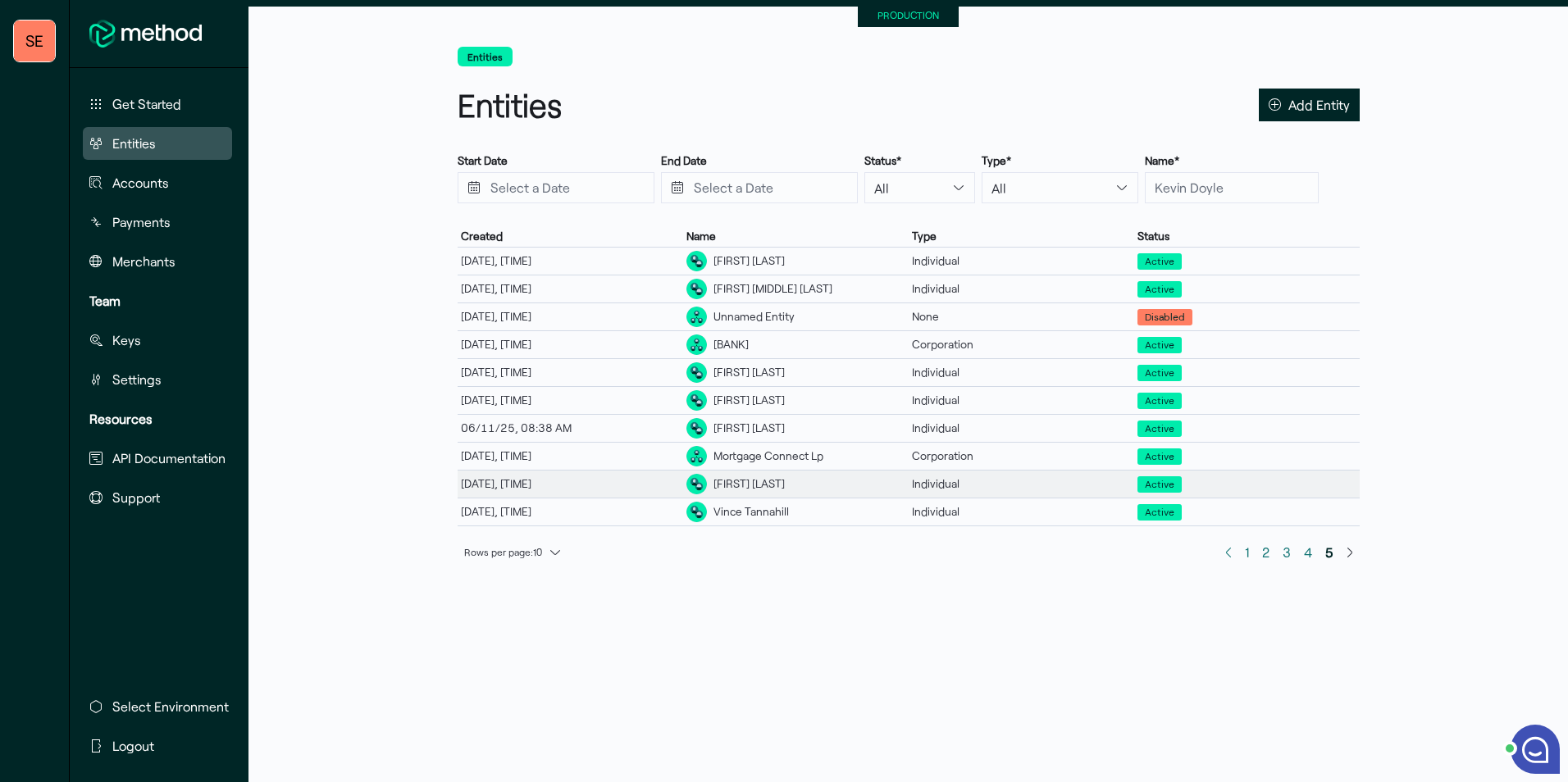 click on "08/04/25, 02:59 PM" at bounding box center [570, 484] 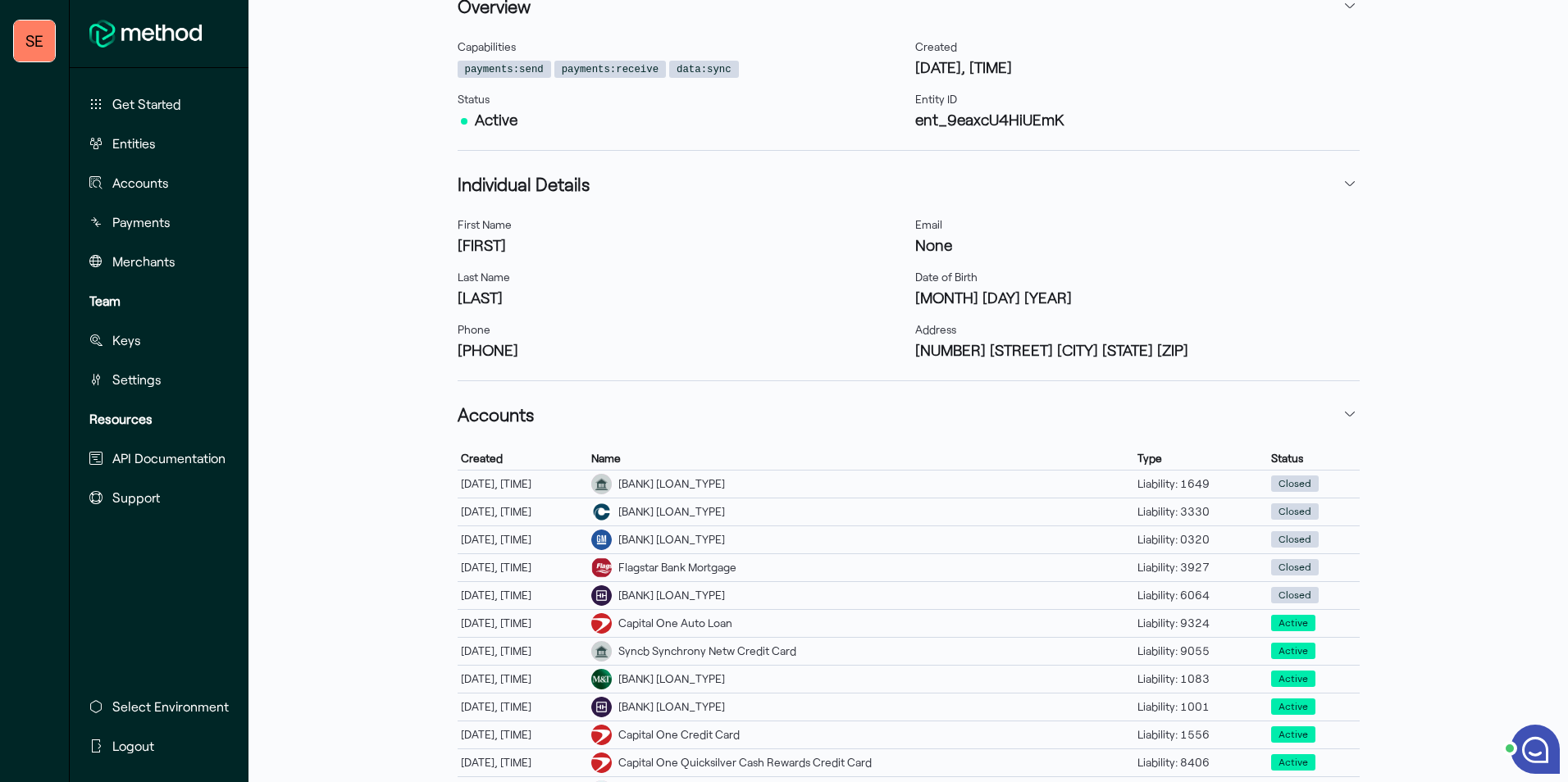 scroll, scrollTop: 257, scrollLeft: 0, axis: vertical 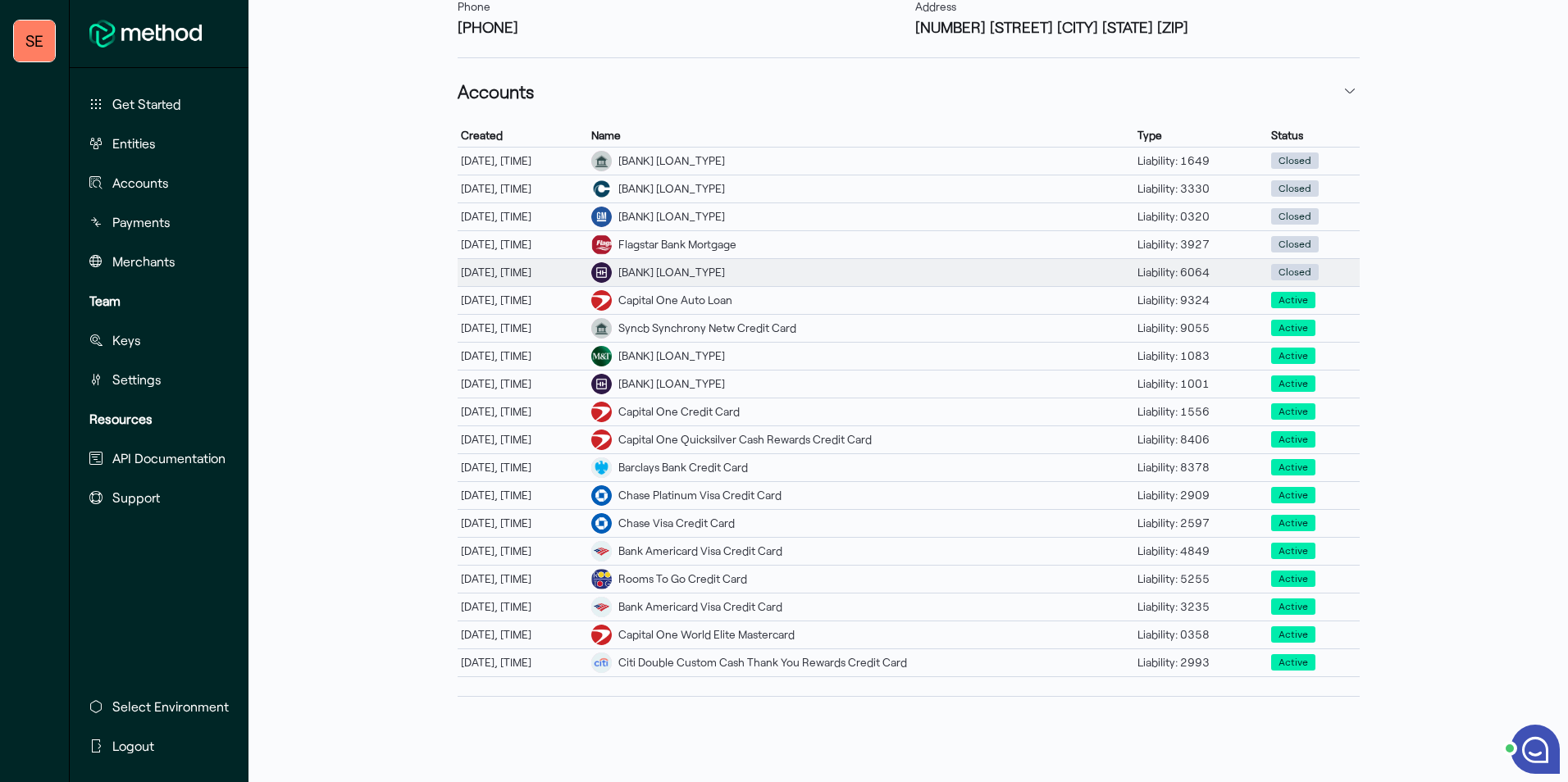 click on "08/05/25, 12:09 PM" at bounding box center (522, 272) 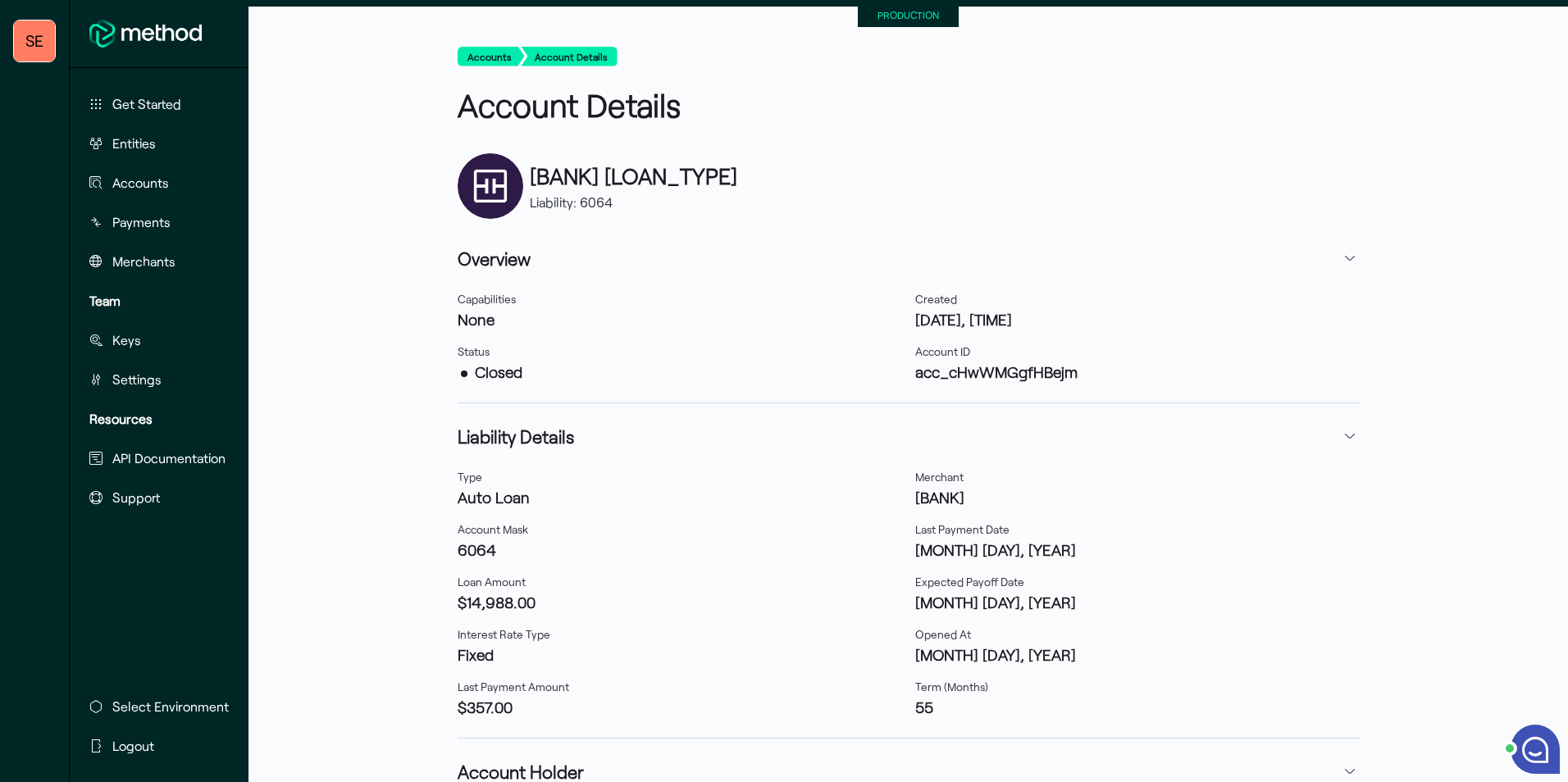 click on "Accounts Account Details Account Details Truist Bank Auto Loan Liability: 6064 Overview Capabilities None Status   Closed Created 08/05/2025, 12:09 PM Account ID acc_cHwWMGgfHBejm Liability Details Type Auto Loan Account Mask 6064 Loan Amount $14,988.00 Interest Rate Type Fixed Last Payment Amount $357.00 Merchant Truist Bank Last Payment Date Sep 1st, 2020 Expected Payoff Date Sep 13th, 2020 Opened At Feb 13th, 2016 Term (Months) 55 Account Holder Mathew Mc Bane Individual Recent Payments This table contains 0 rows. Created Source Destination Amount Status No items found" at bounding box center (908, 554) 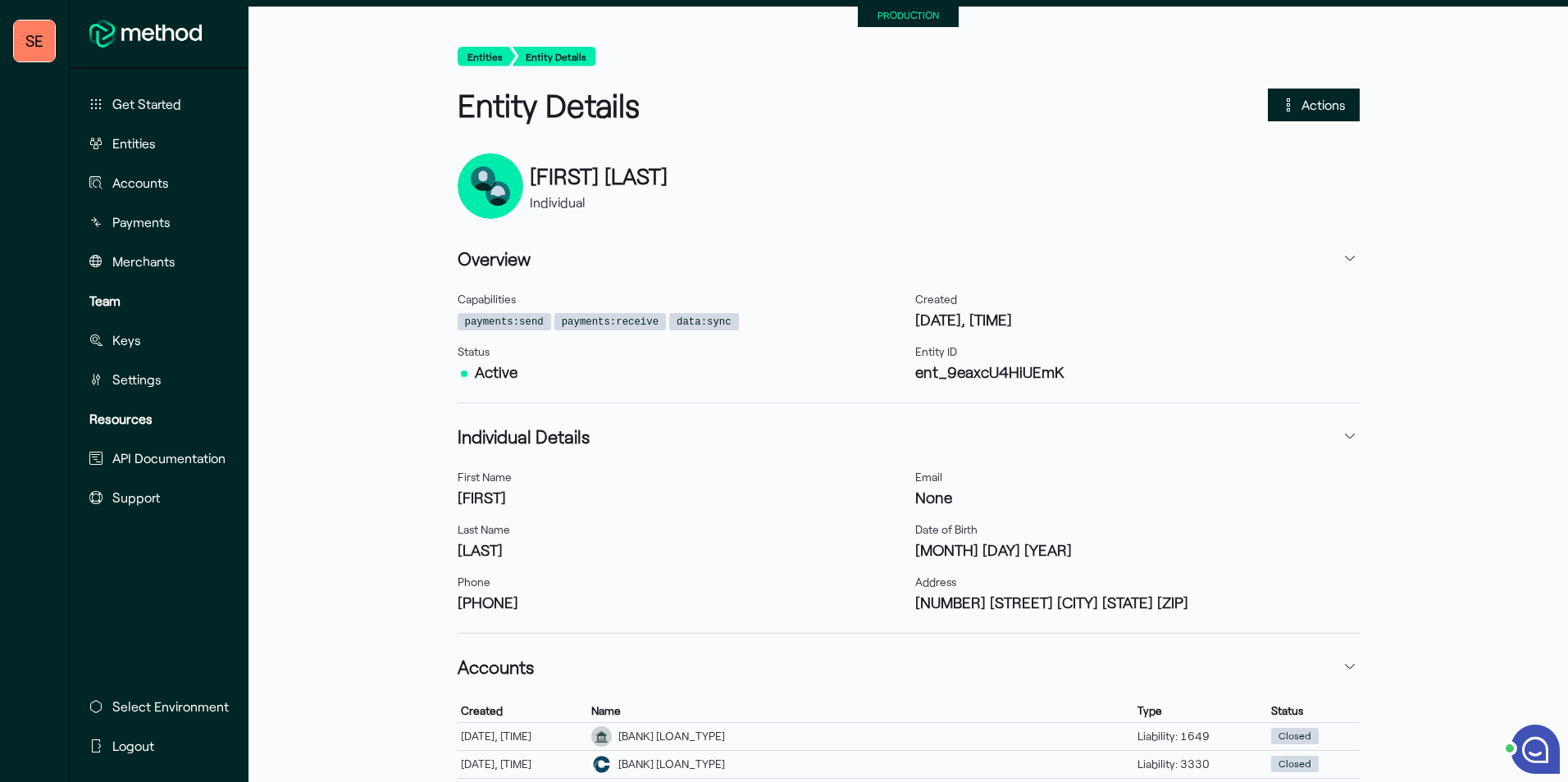 click on "Entities Entity Details Entity Details Actions Mathew Mc Bane Individual Overview Capabilities payments:send payments:receive data:sync Status   Active Created 08/04/2025, 02:59 PM Entity ID ent_9eaxcU4HiUEmK Individual Details First Name Mathew Last Name McBane Phone +19547787996 Email None Date of Birth July 3rd 1989 Address 699 Anderson St Clermont FL 34711 Accounts This table contains 19 rows. Created Name Type Status Created 08/05/25, 12:09 PM Name Space Coast Cu Auto Loan Type Liability: 1649 Status Closed Created 08/05/25, 12:09 PM Name Cenlar Federal Savings Bank Mortgage Type Liability: 3330 Status Closed Created 08/05/25, 12:09 PM Name Gm Financial Auto Loan Type Liability: 0320 Status Closed Created 08/05/25, 12:09 PM Name Flagstar Bank Mortgage Type Liability: 3927 Status Closed Created 08/05/25, 12:09 PM Name Truist Bank Auto Loan Type Liability: 6064 Status Closed Created 08/05/25, 12:09 PM Name Capital One Auto Loan Type Liability: 9324 Status Active Created 08/05/25, 12:09 PM Name Type Status" at bounding box center [908, 693] 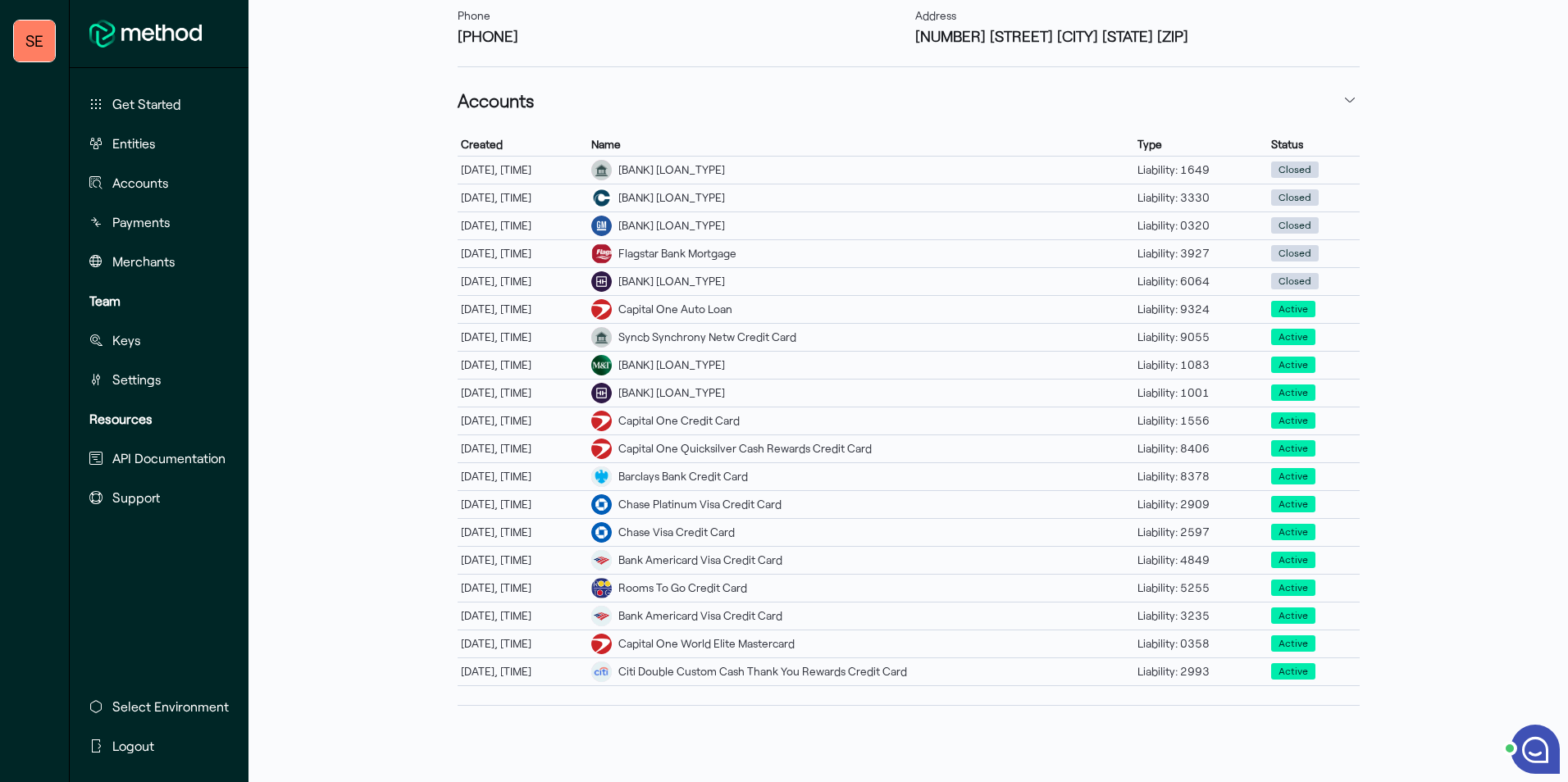scroll, scrollTop: 588, scrollLeft: 0, axis: vertical 